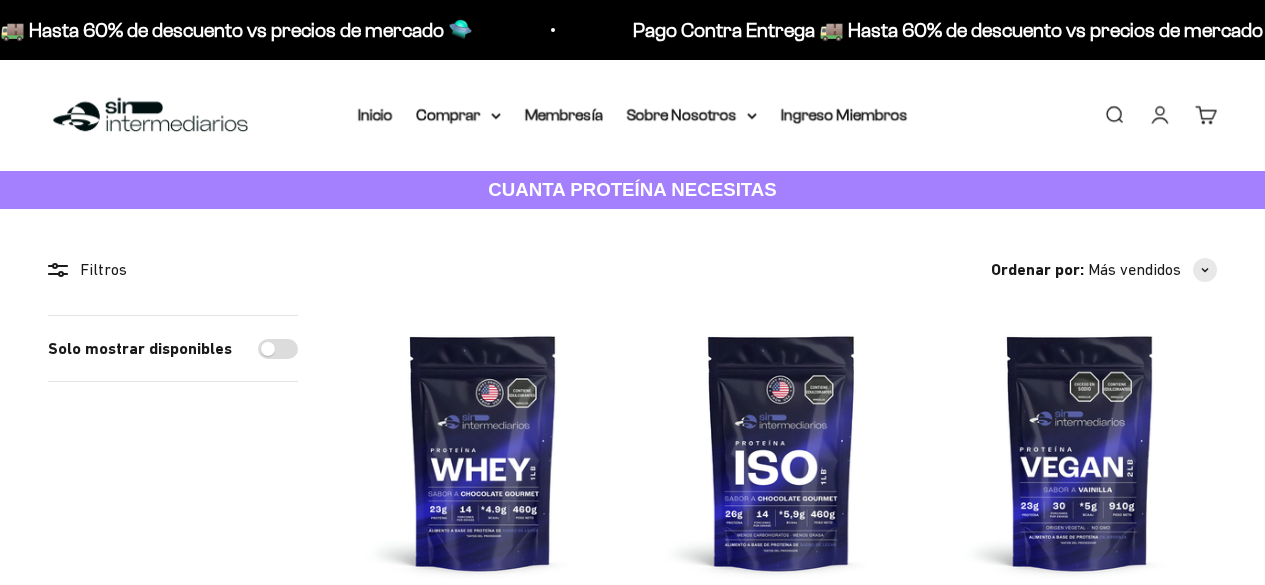 scroll, scrollTop: 0, scrollLeft: 0, axis: both 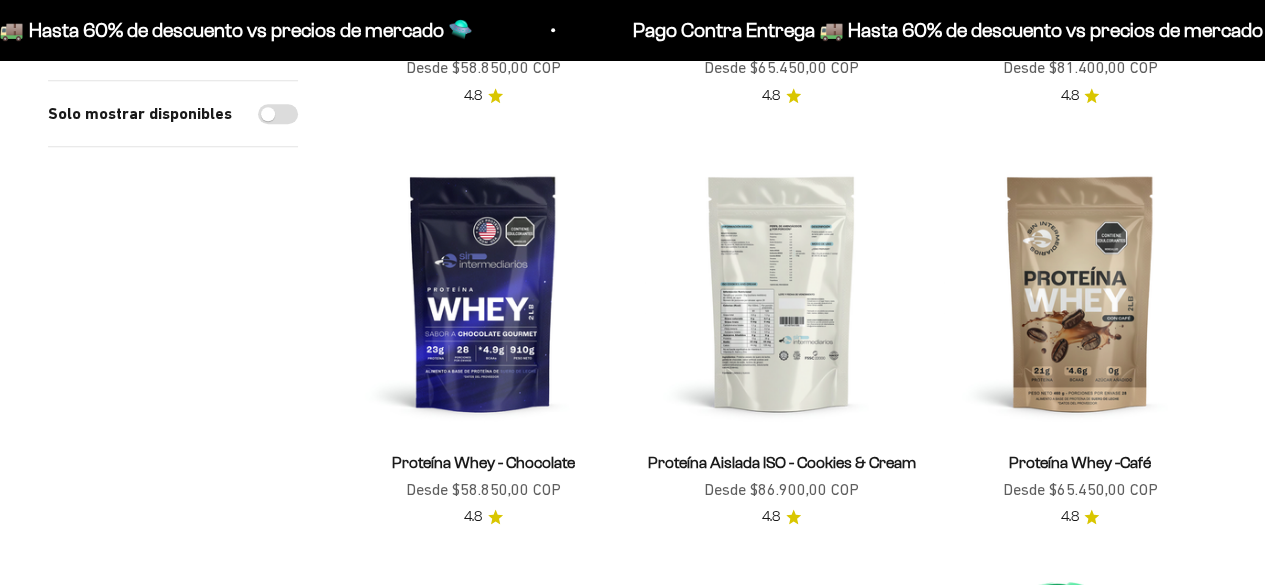 click at bounding box center (781, 292) 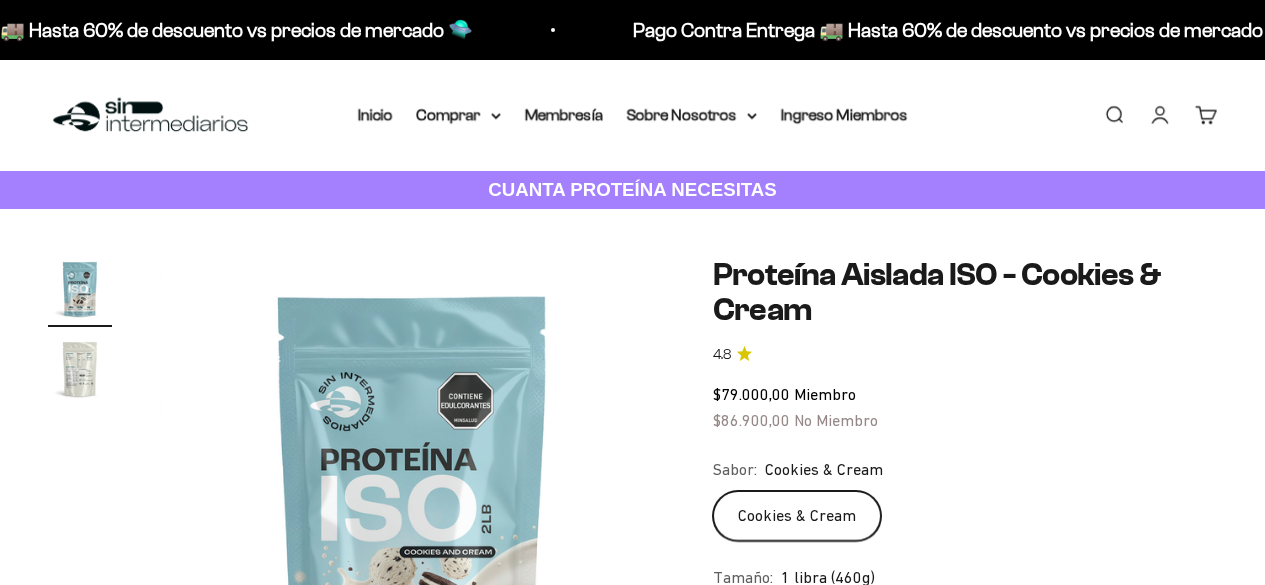 scroll, scrollTop: 0, scrollLeft: 0, axis: both 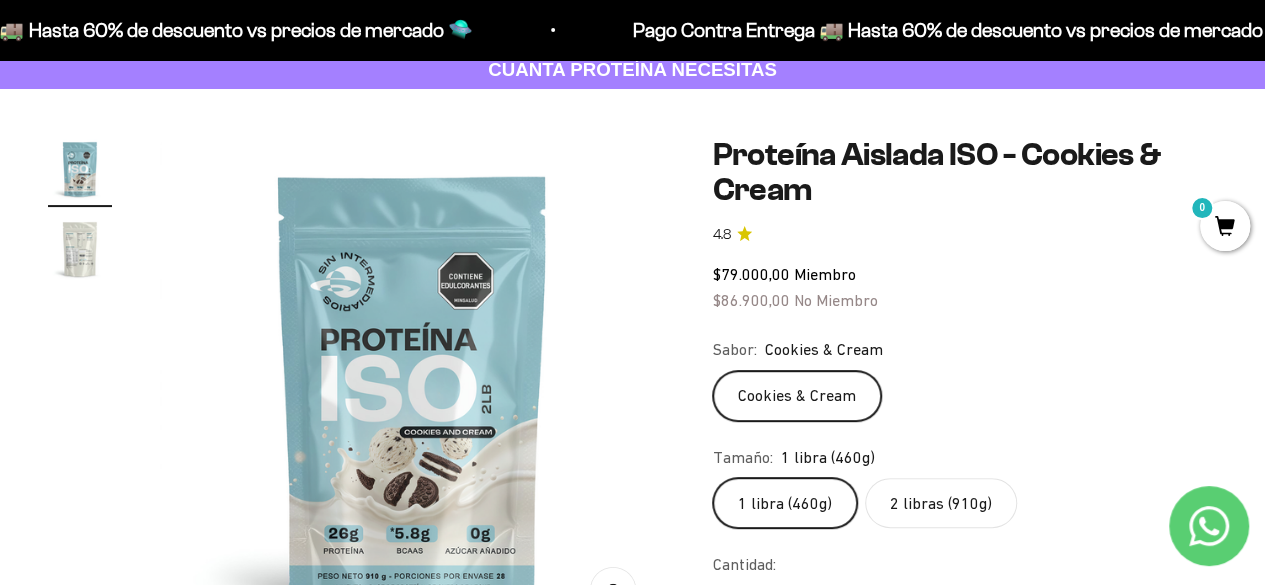 click at bounding box center [80, 249] 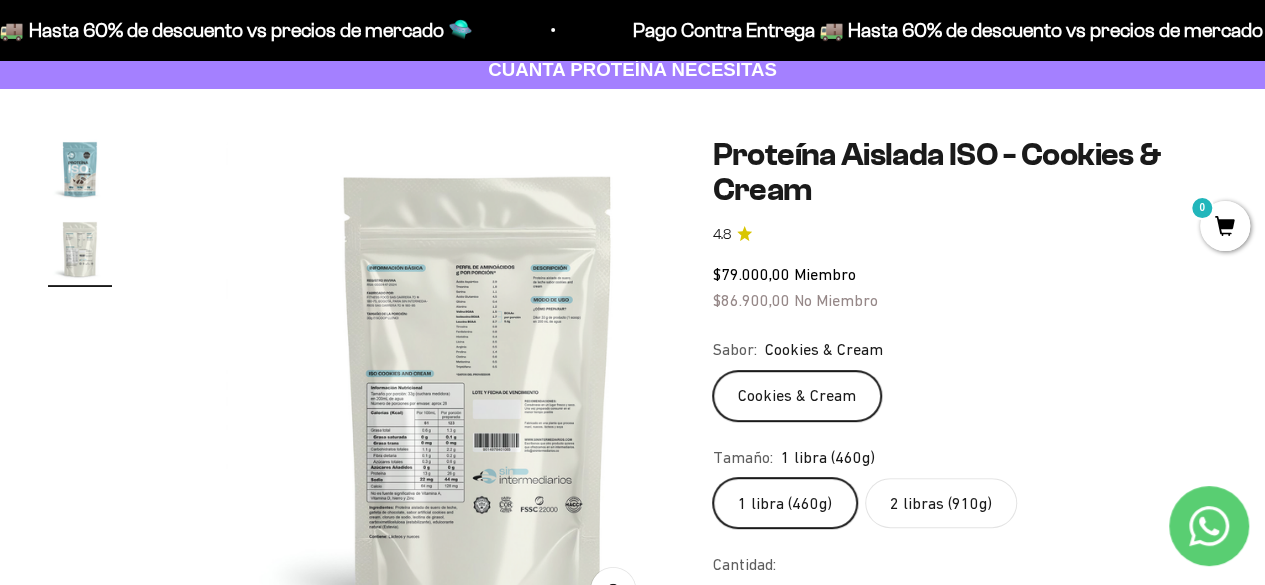 scroll, scrollTop: 0, scrollLeft: 516, axis: horizontal 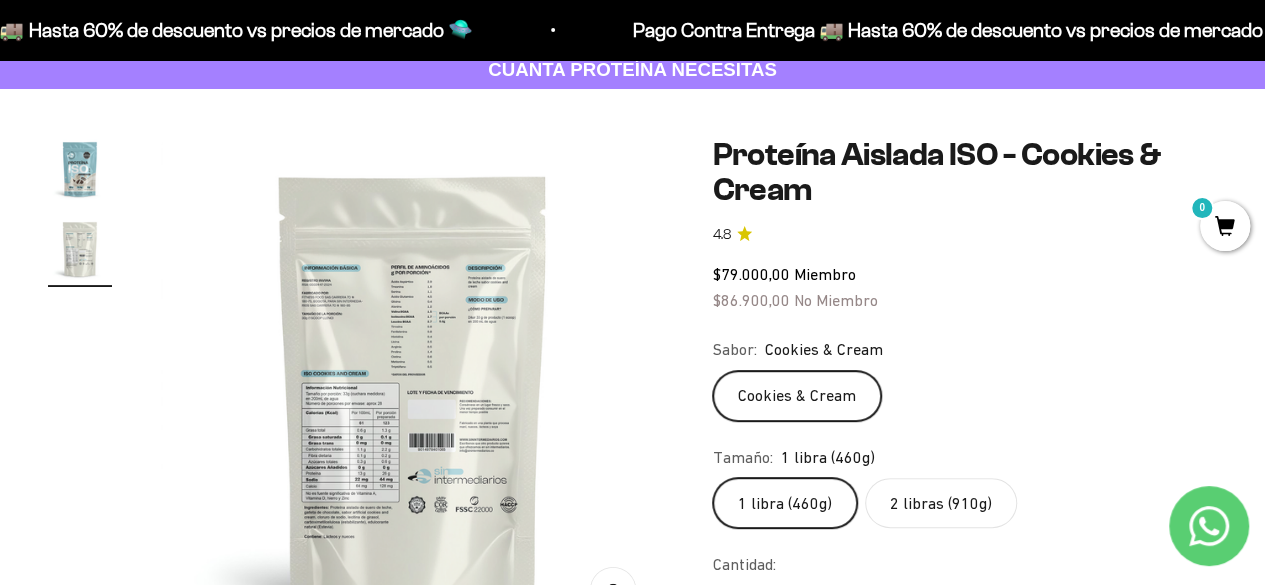 click at bounding box center (413, 389) 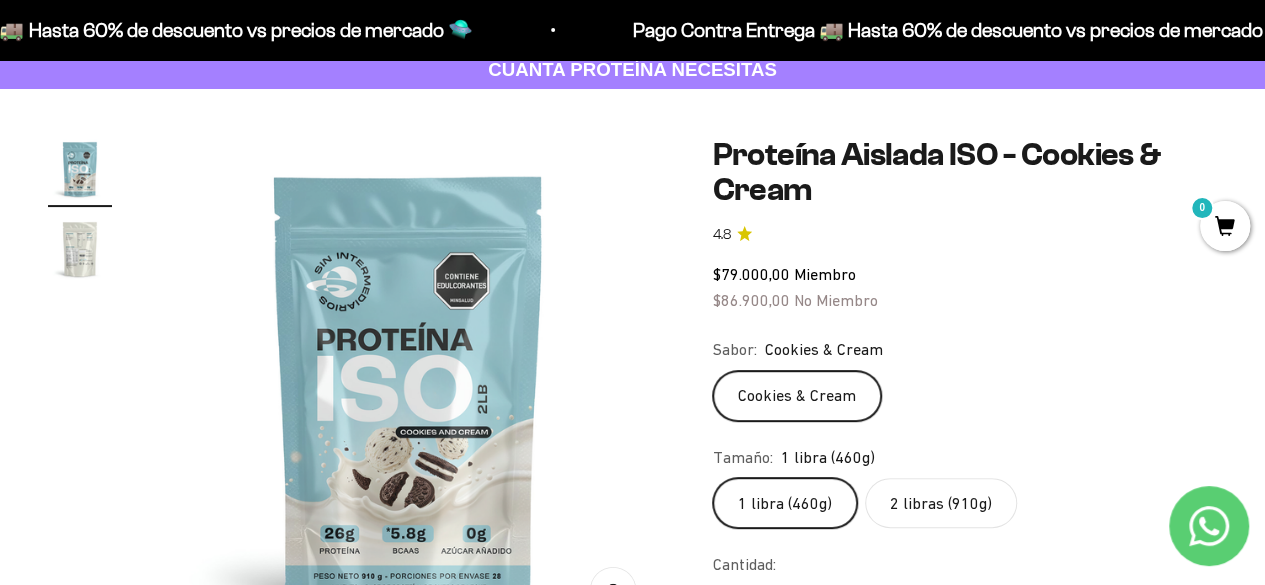 scroll, scrollTop: 0, scrollLeft: 0, axis: both 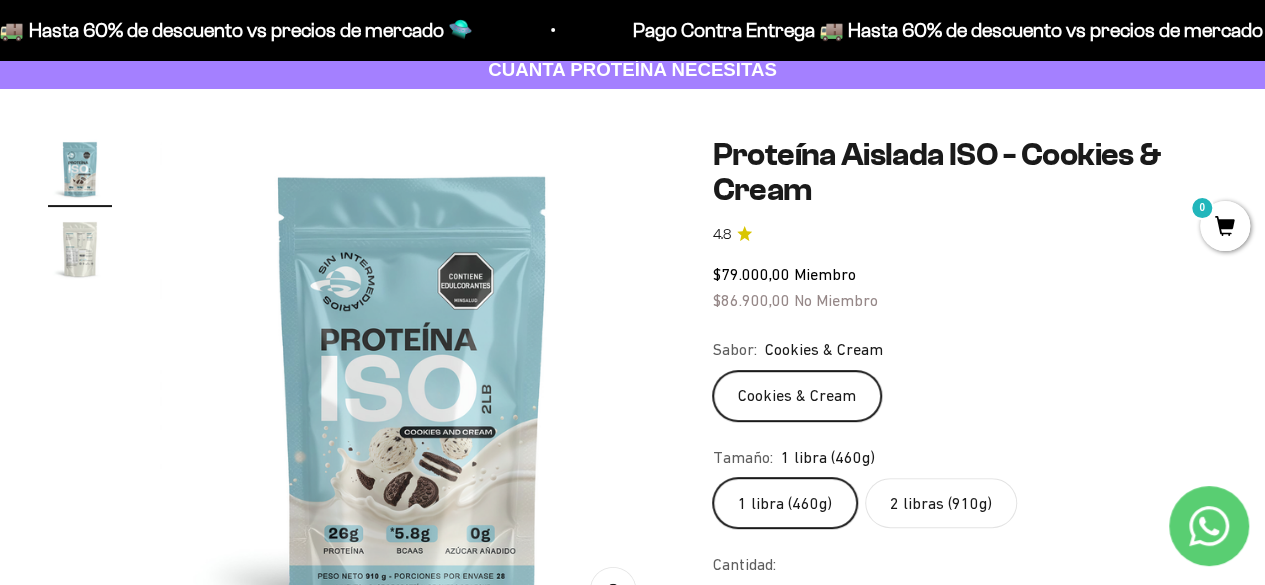 click at bounding box center (412, 389) 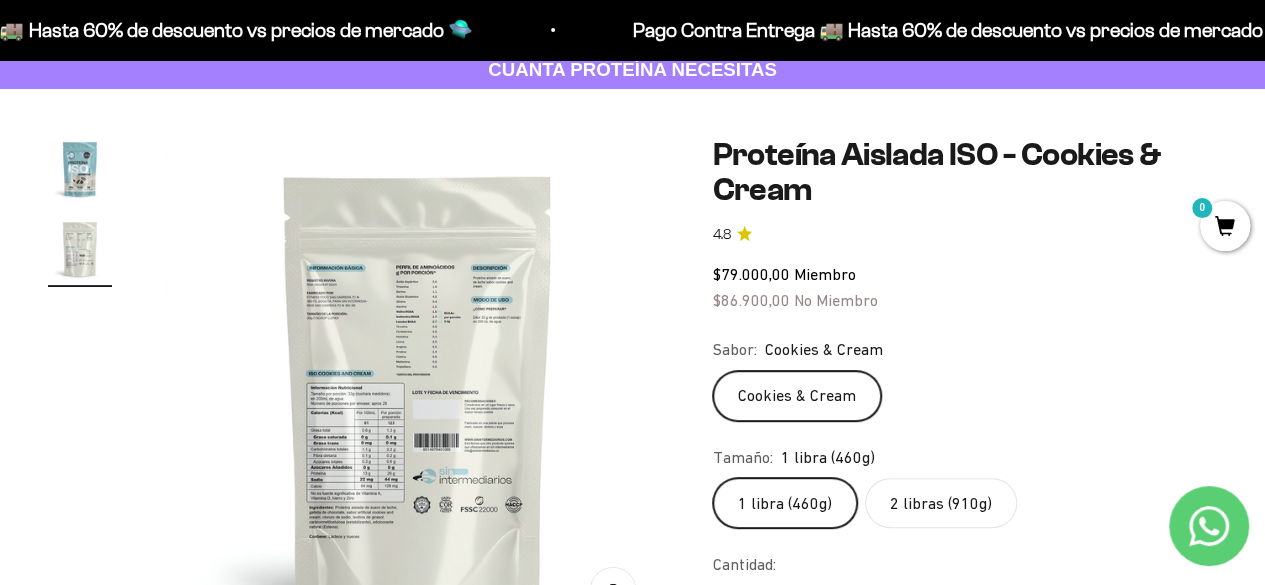 scroll, scrollTop: 0, scrollLeft: 516, axis: horizontal 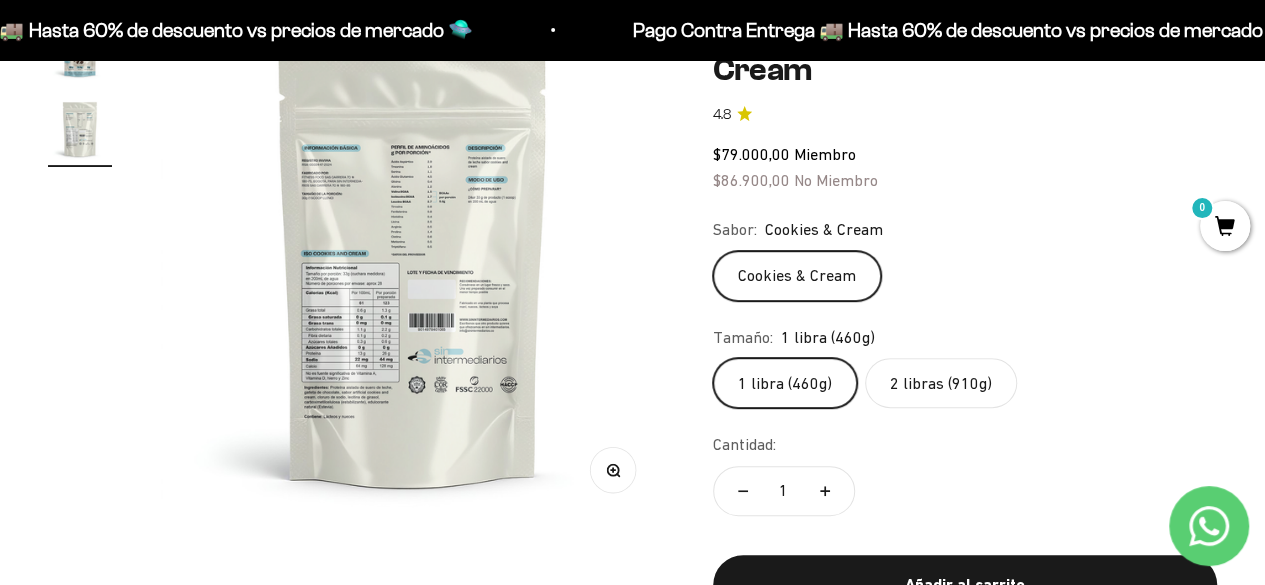 click on "Zoom" at bounding box center (612, 469) 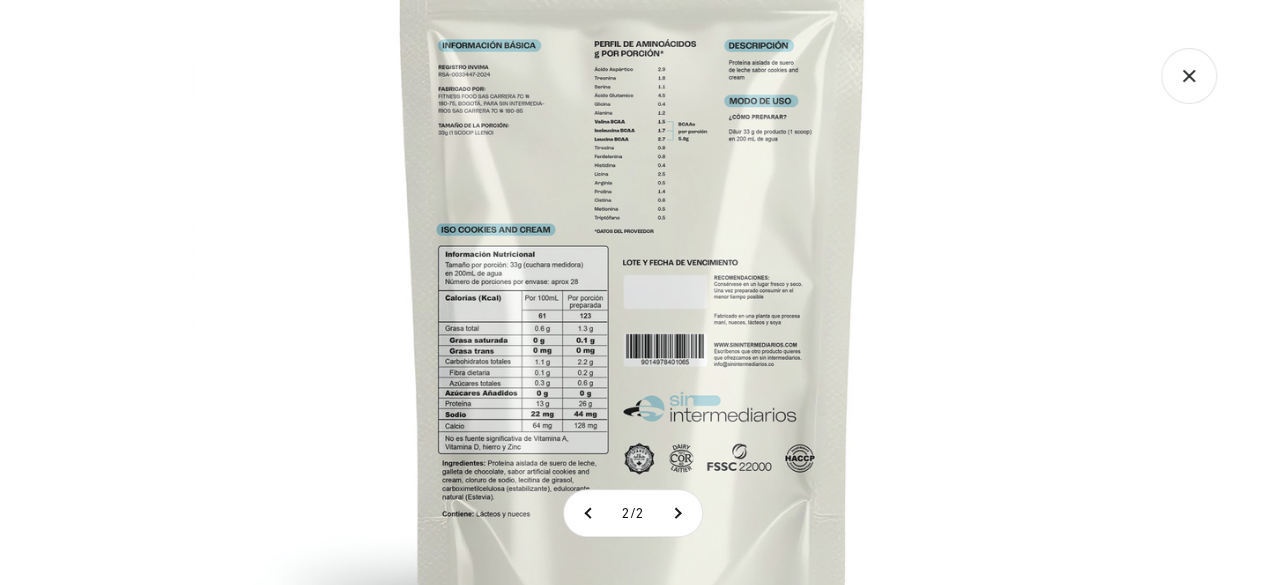 click at bounding box center (632, 257) 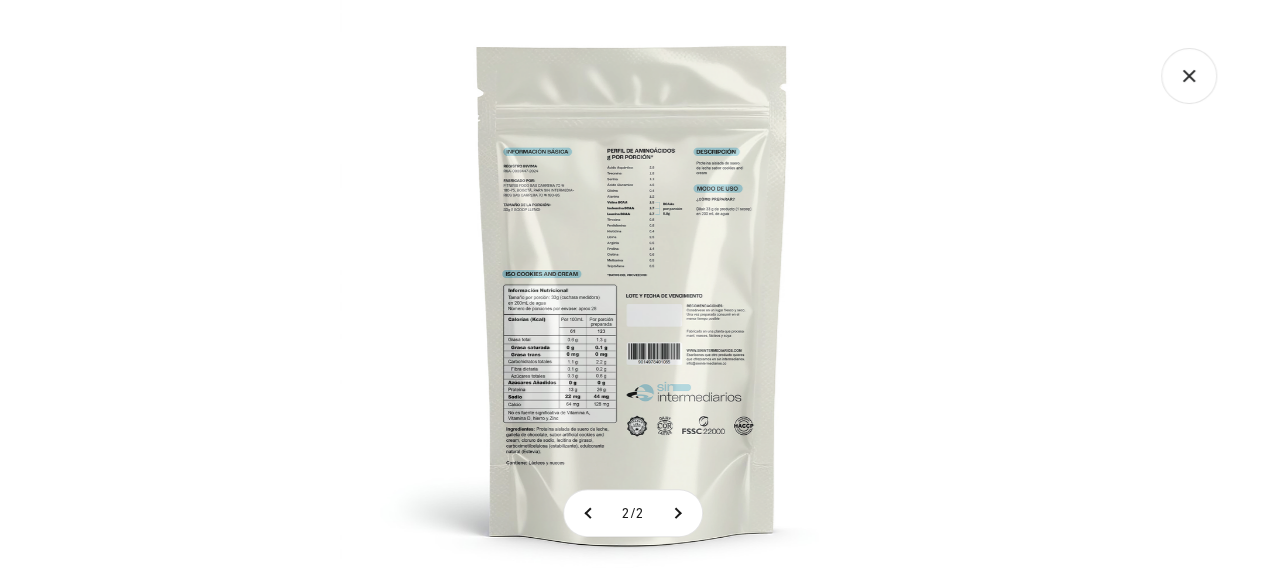 click at bounding box center [632, 292] 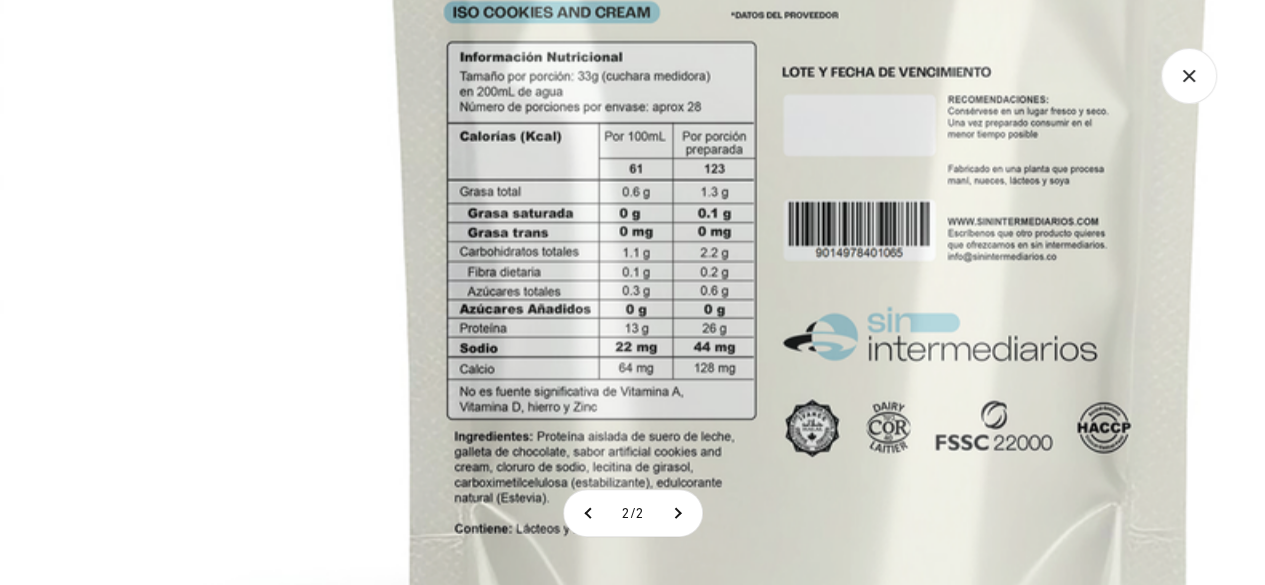 click at bounding box center (800, 63) 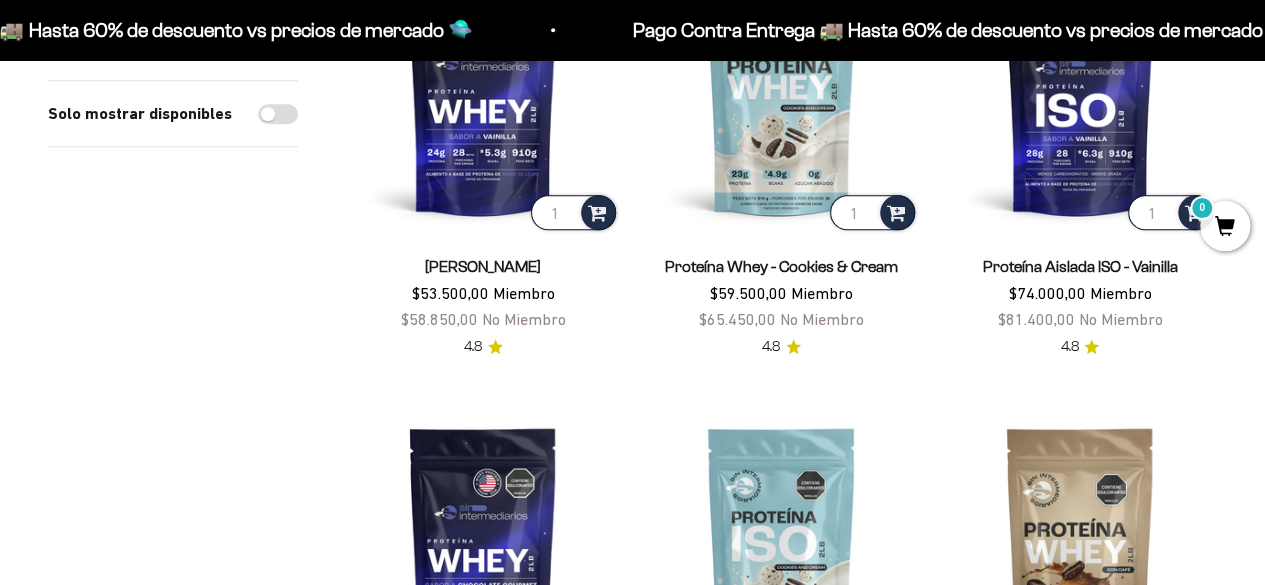 scroll, scrollTop: 802, scrollLeft: 0, axis: vertical 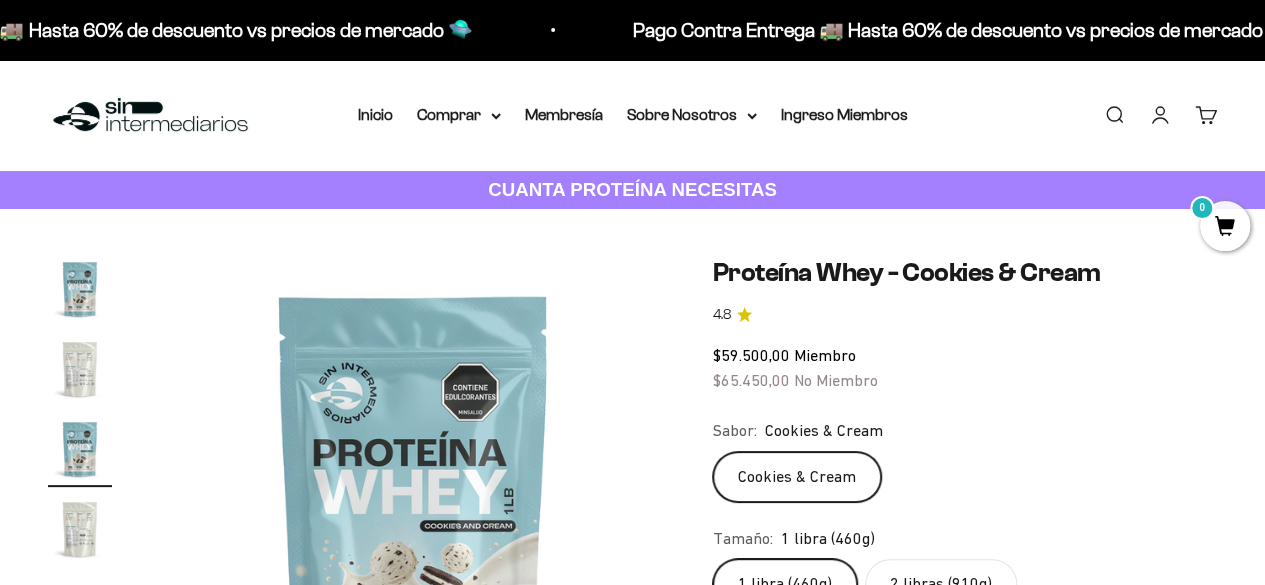 click at bounding box center [80, 369] 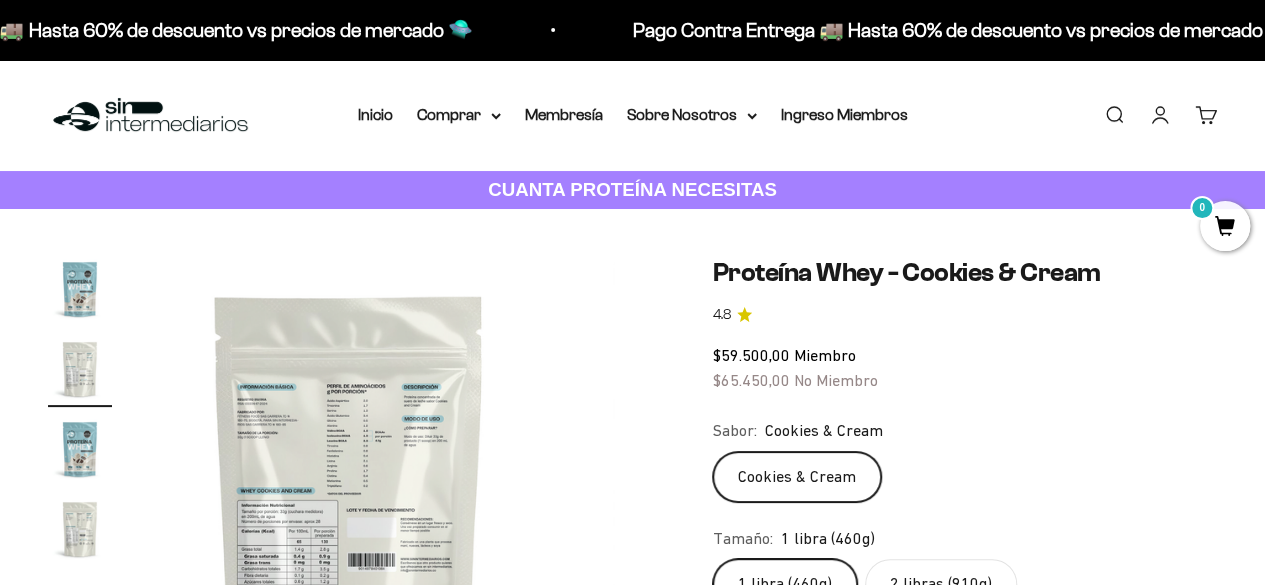 scroll, scrollTop: 0, scrollLeft: 516, axis: horizontal 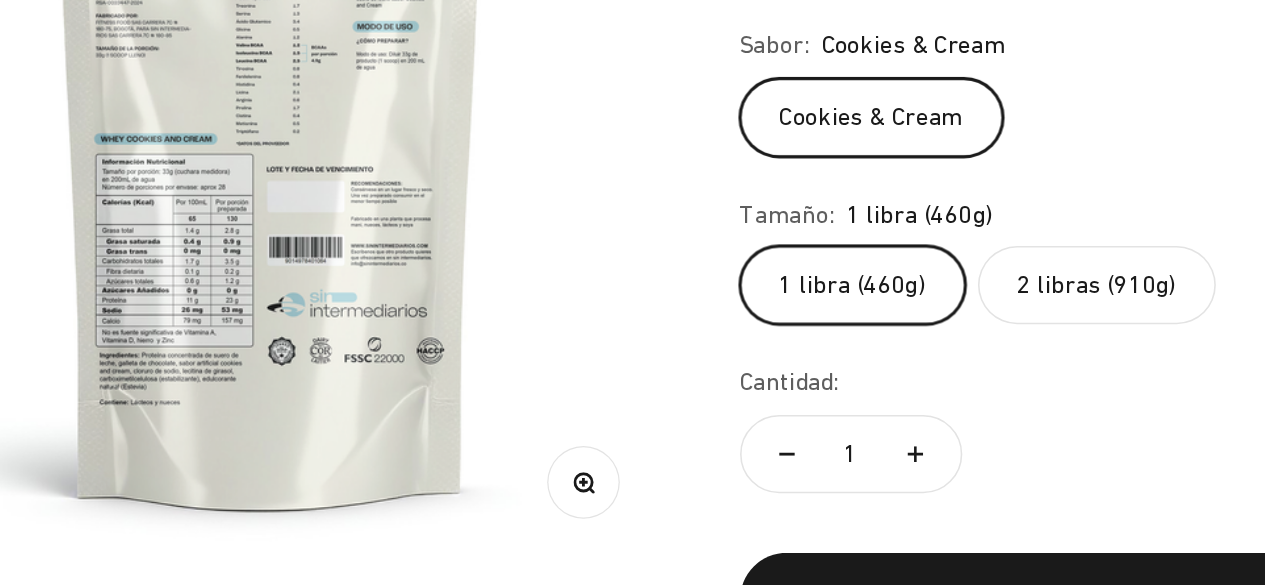 click at bounding box center [413, 318] 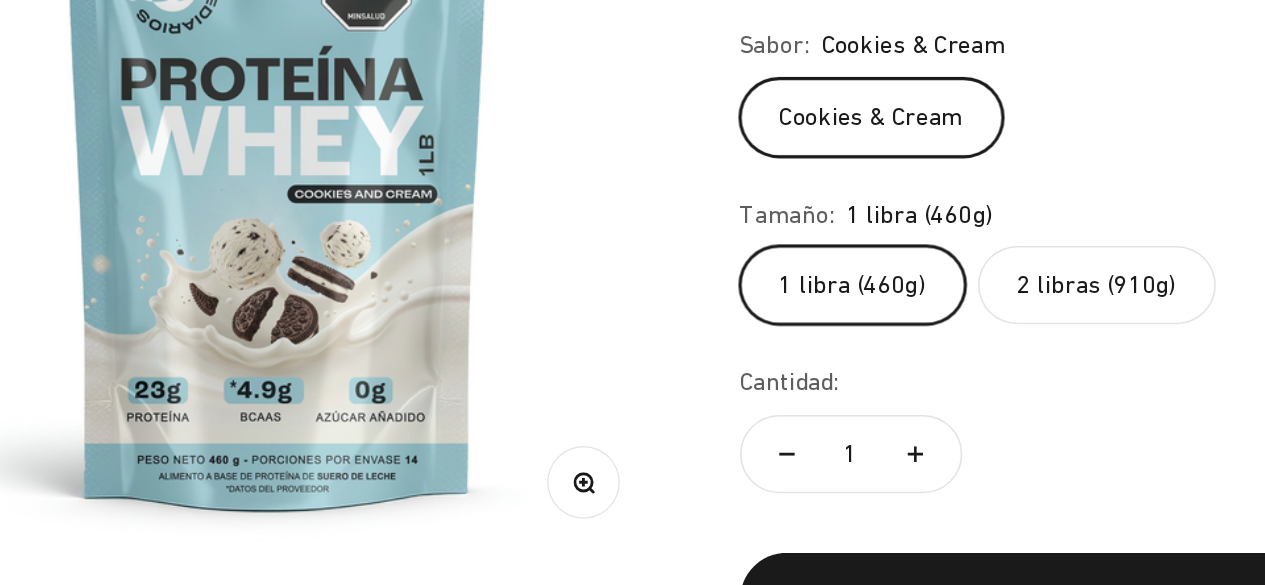 scroll, scrollTop: 0, scrollLeft: 1032, axis: horizontal 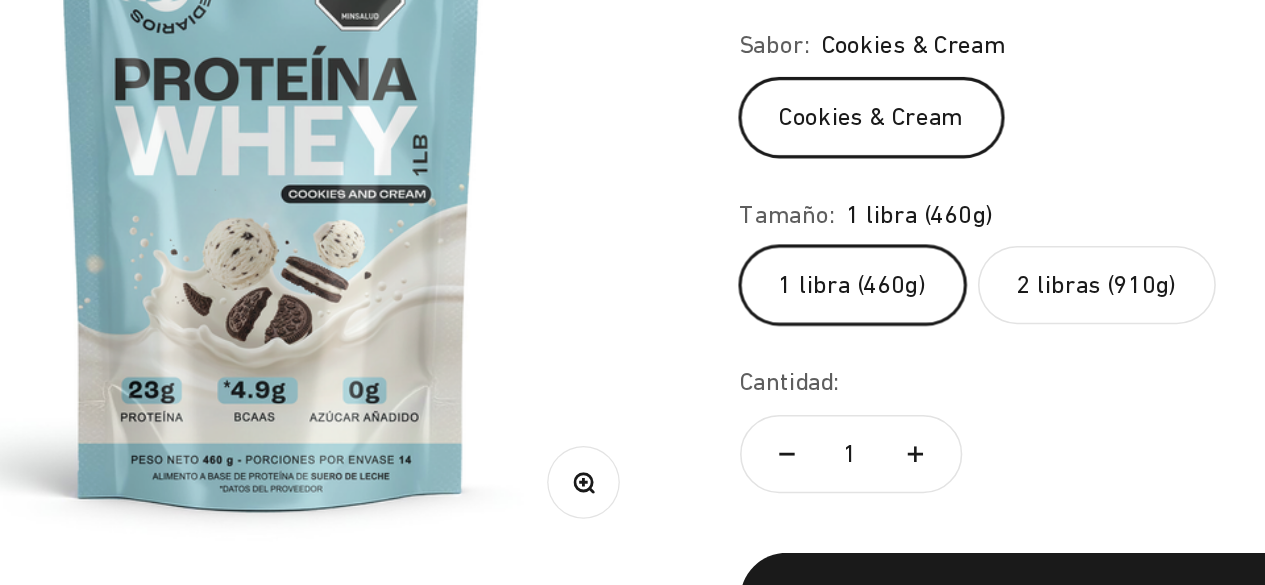 click at bounding box center (413, 318) 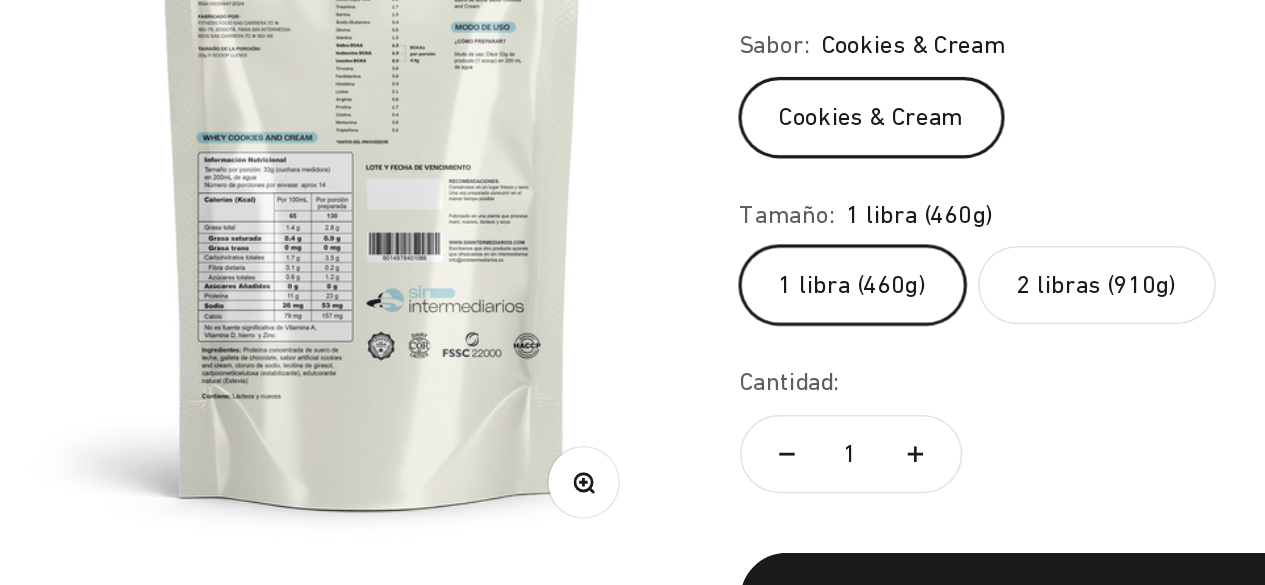scroll, scrollTop: 0, scrollLeft: 1548, axis: horizontal 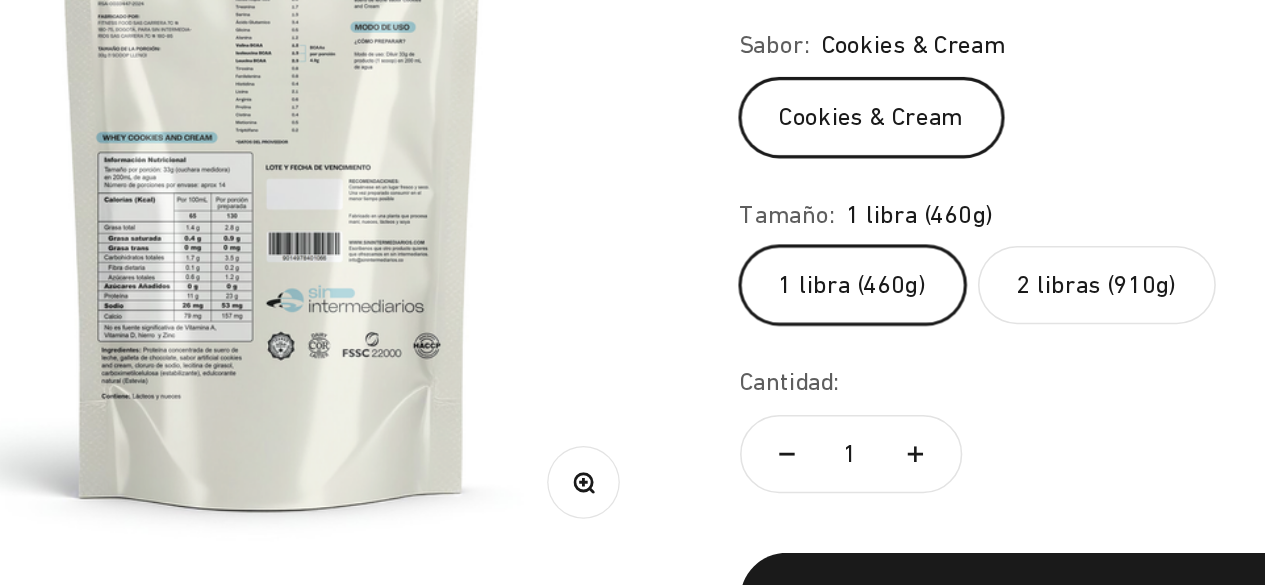 click at bounding box center [414, 318] 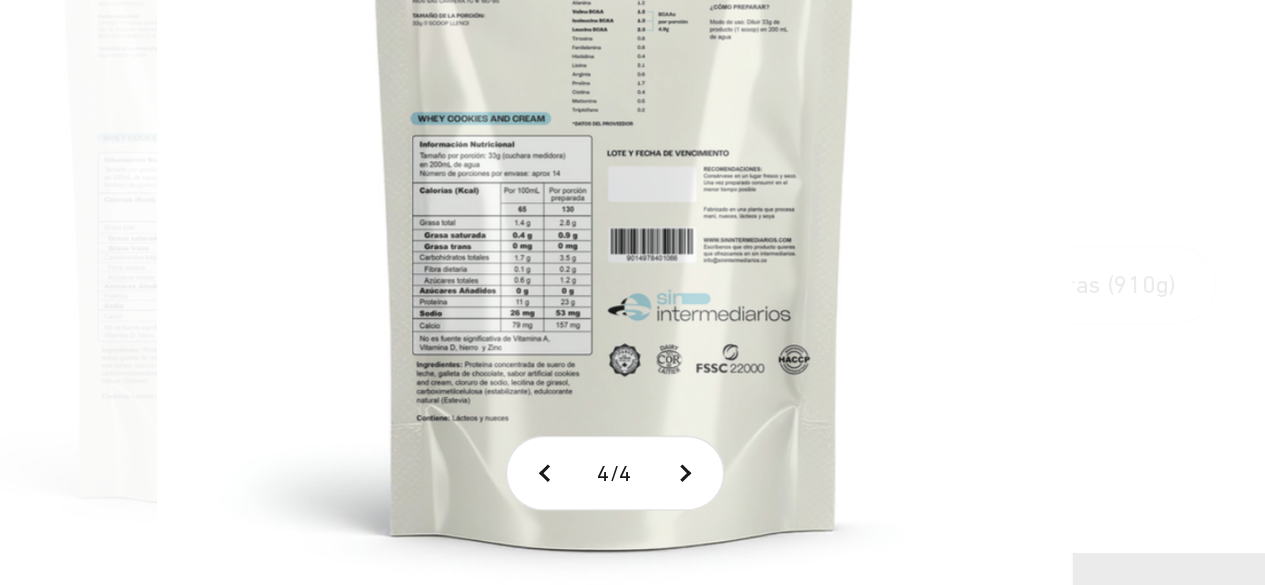 click on "4  /  4" at bounding box center (632, 292) 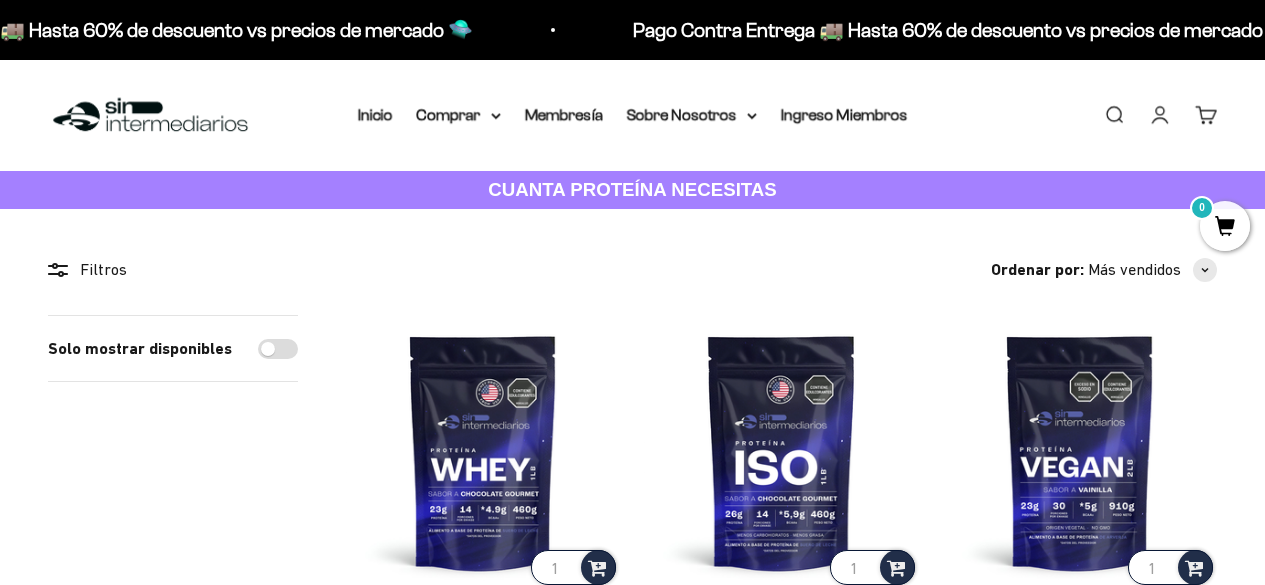 scroll, scrollTop: 802, scrollLeft: 0, axis: vertical 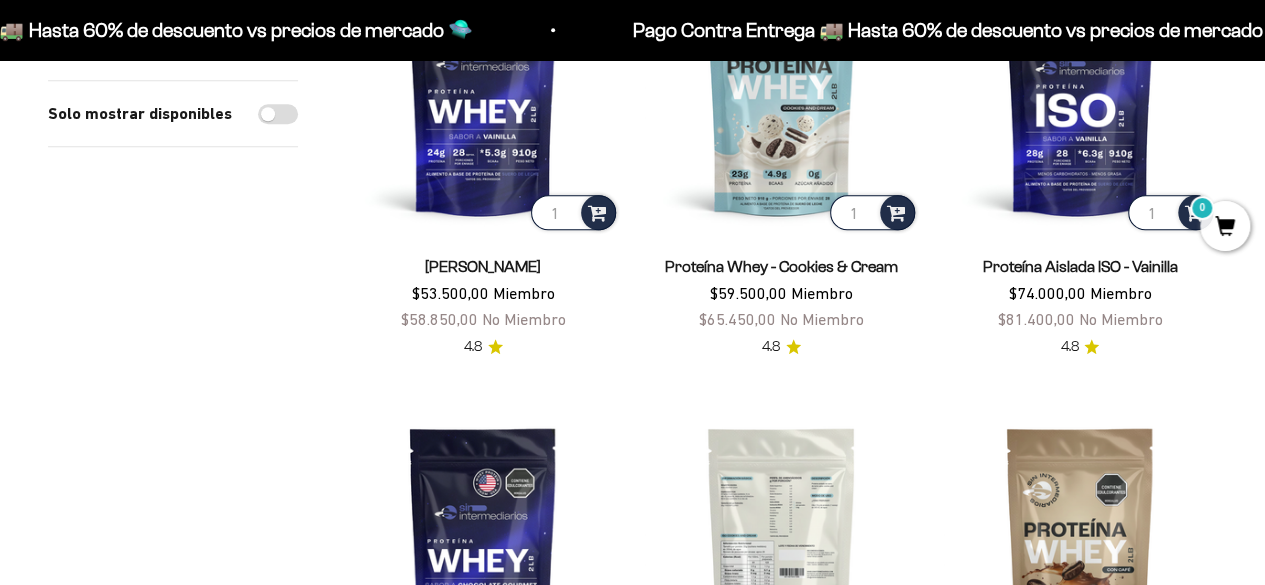 click at bounding box center [781, 544] 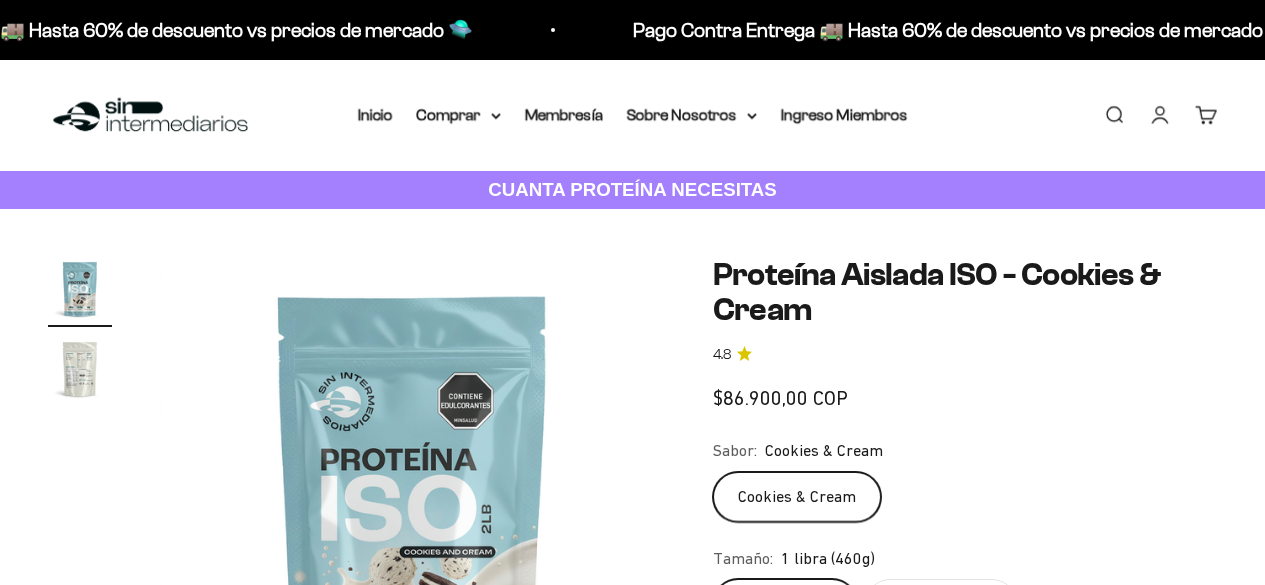 scroll, scrollTop: 0, scrollLeft: 0, axis: both 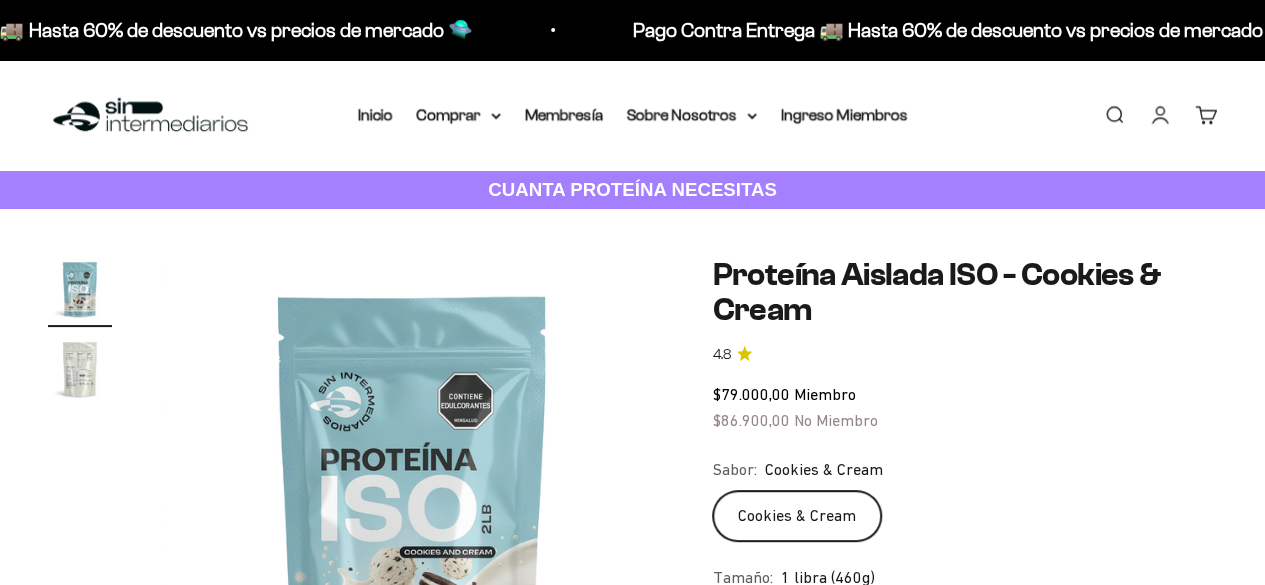 click at bounding box center (80, 369) 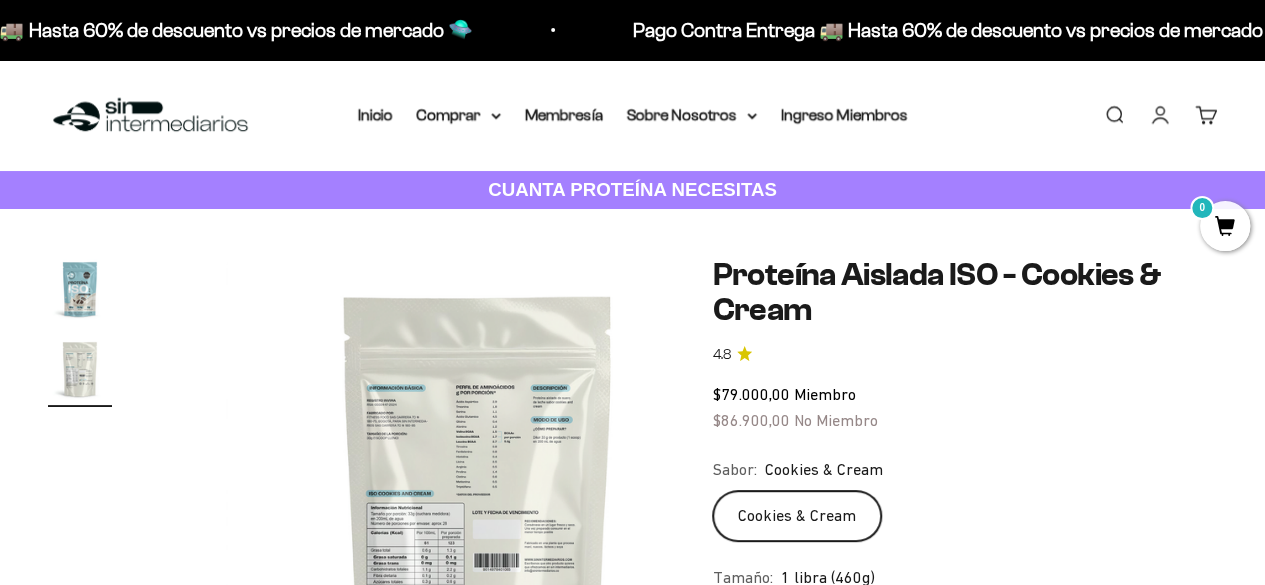 scroll, scrollTop: 0, scrollLeft: 516, axis: horizontal 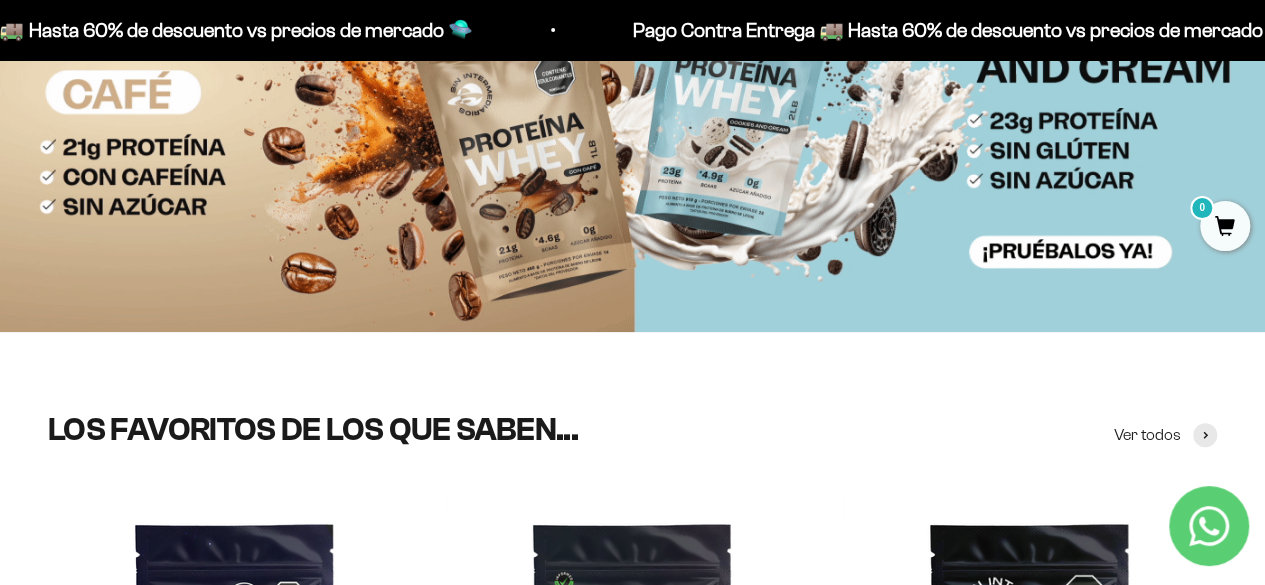click at bounding box center [632, 126] 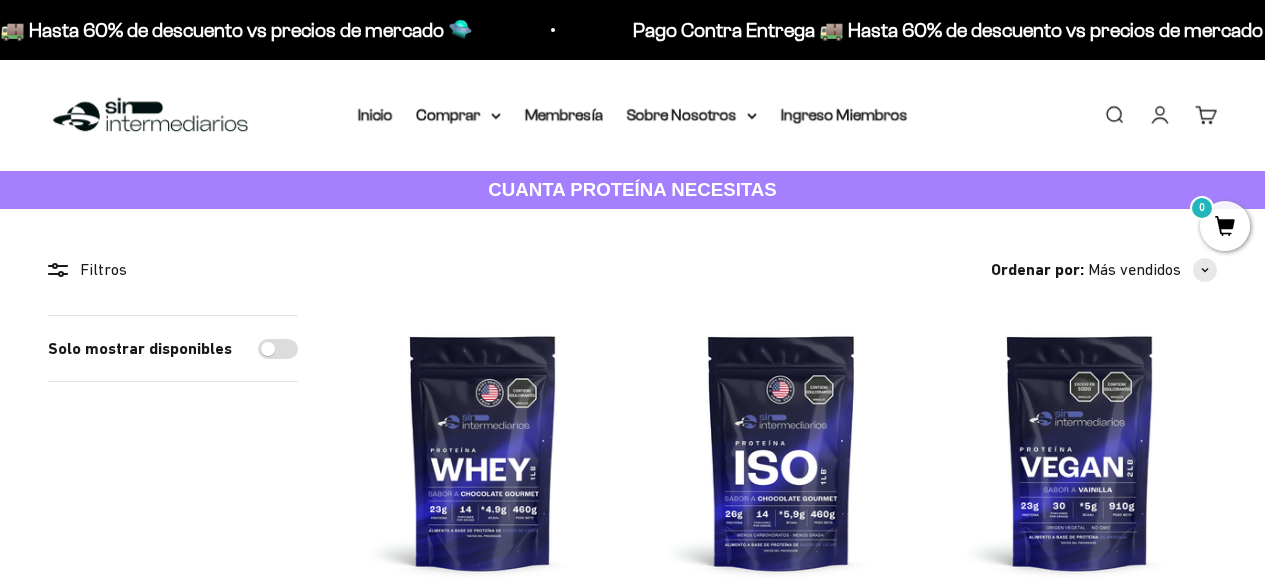 scroll, scrollTop: 0, scrollLeft: 0, axis: both 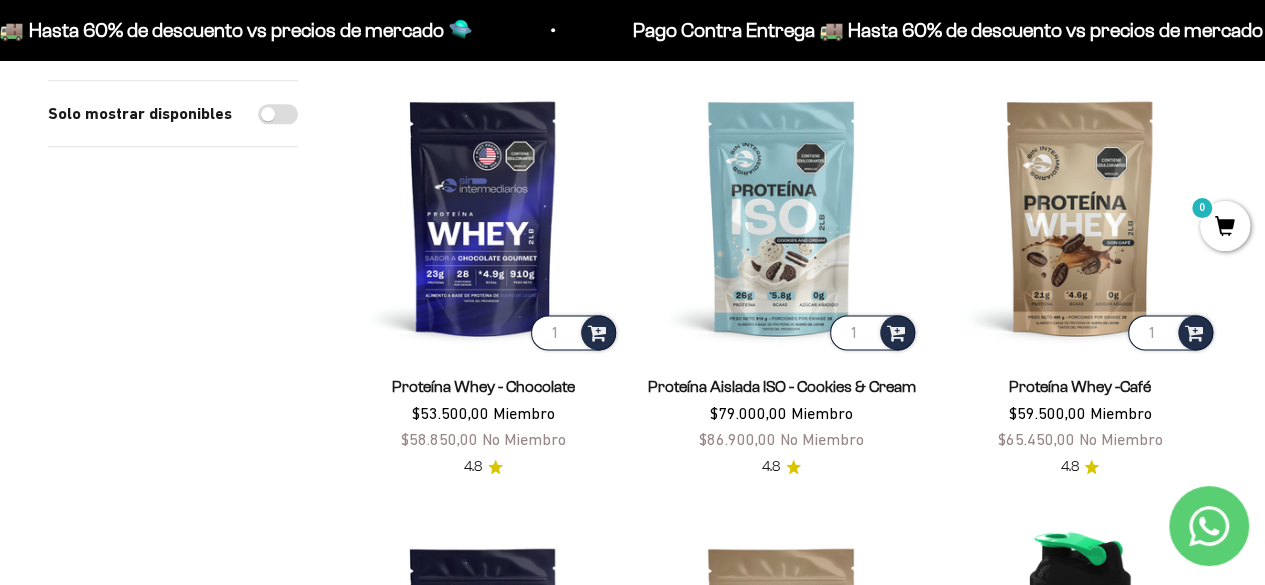 drag, startPoint x: 1276, startPoint y: 61, endPoint x: 1279, endPoint y: 206, distance: 145.03104 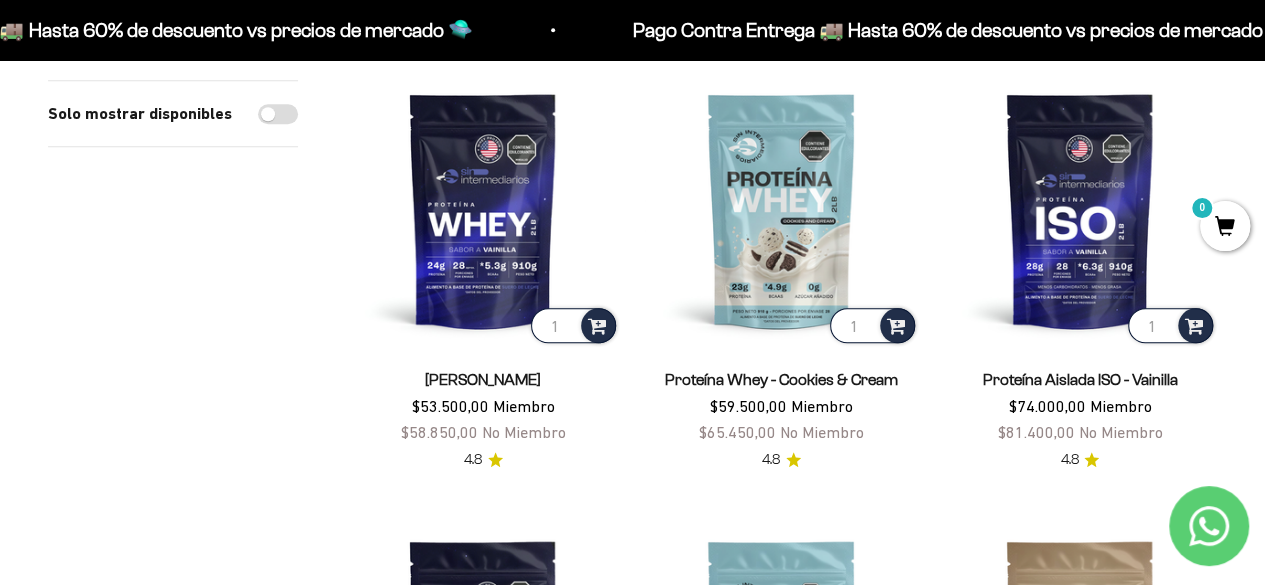 scroll, scrollTop: 668, scrollLeft: 0, axis: vertical 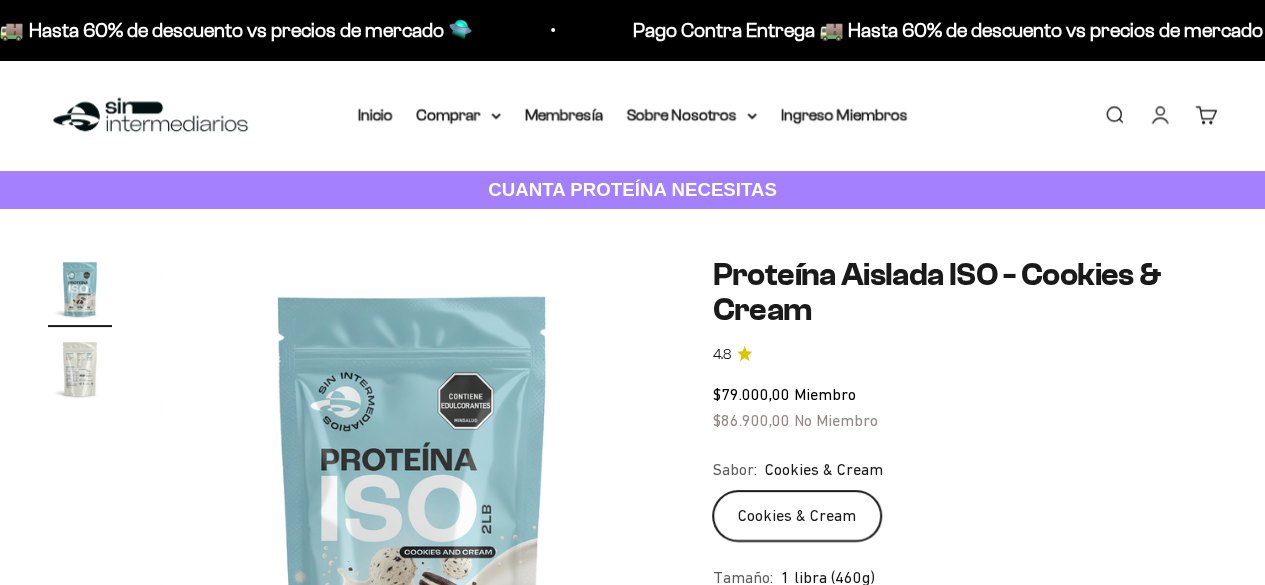 click at bounding box center (80, 369) 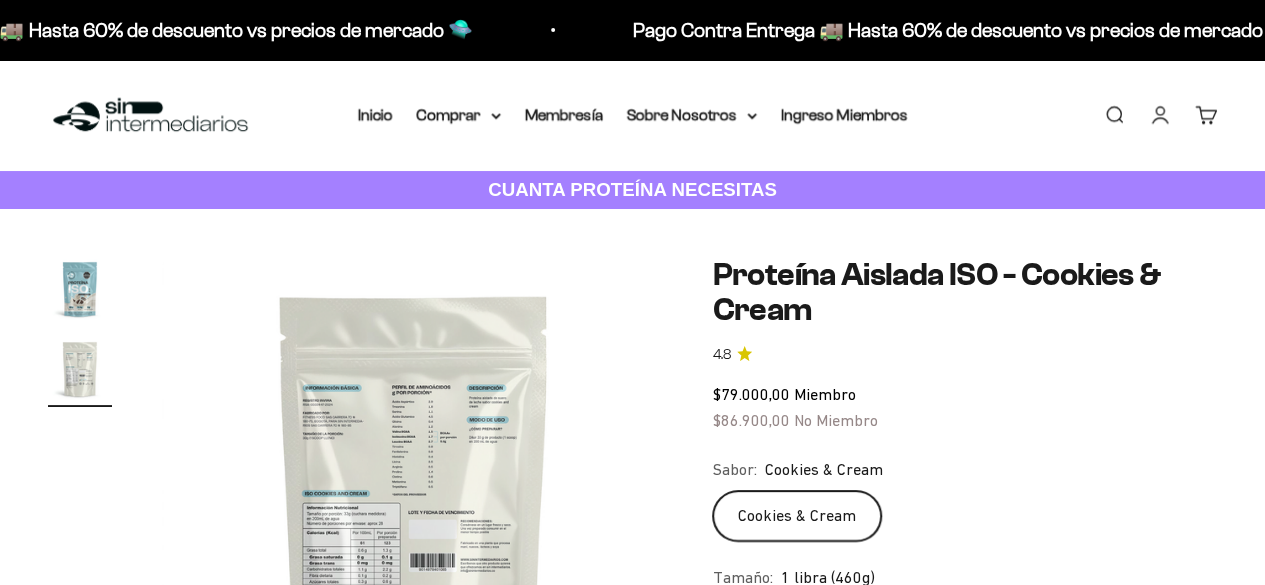 scroll, scrollTop: 0, scrollLeft: 516, axis: horizontal 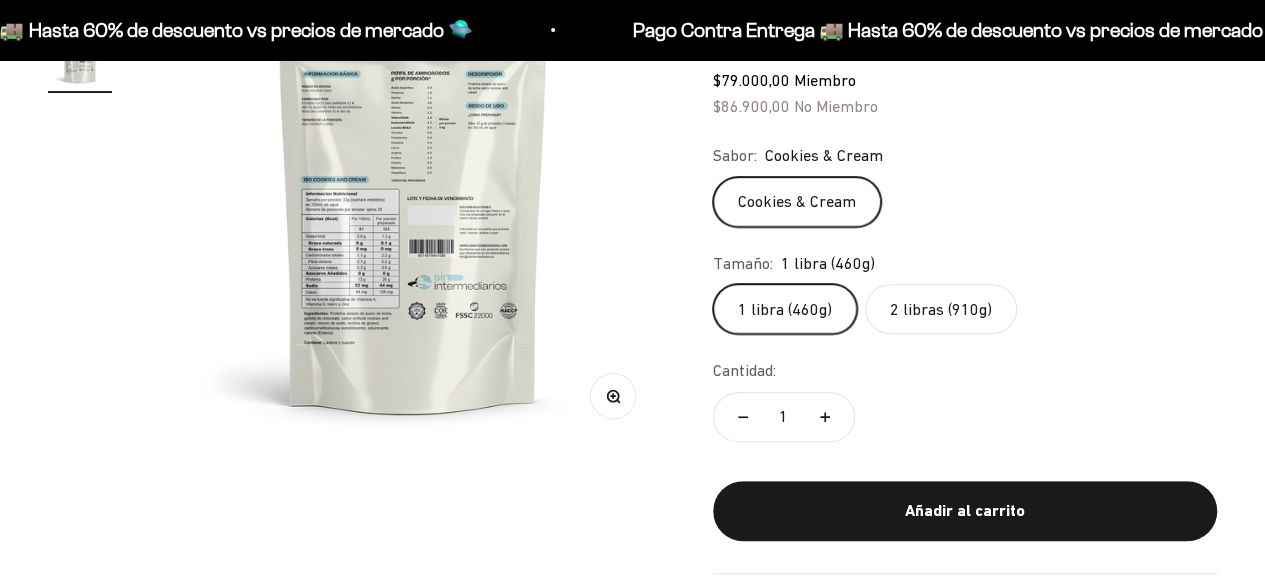 click on "Zoom" at bounding box center (612, 395) 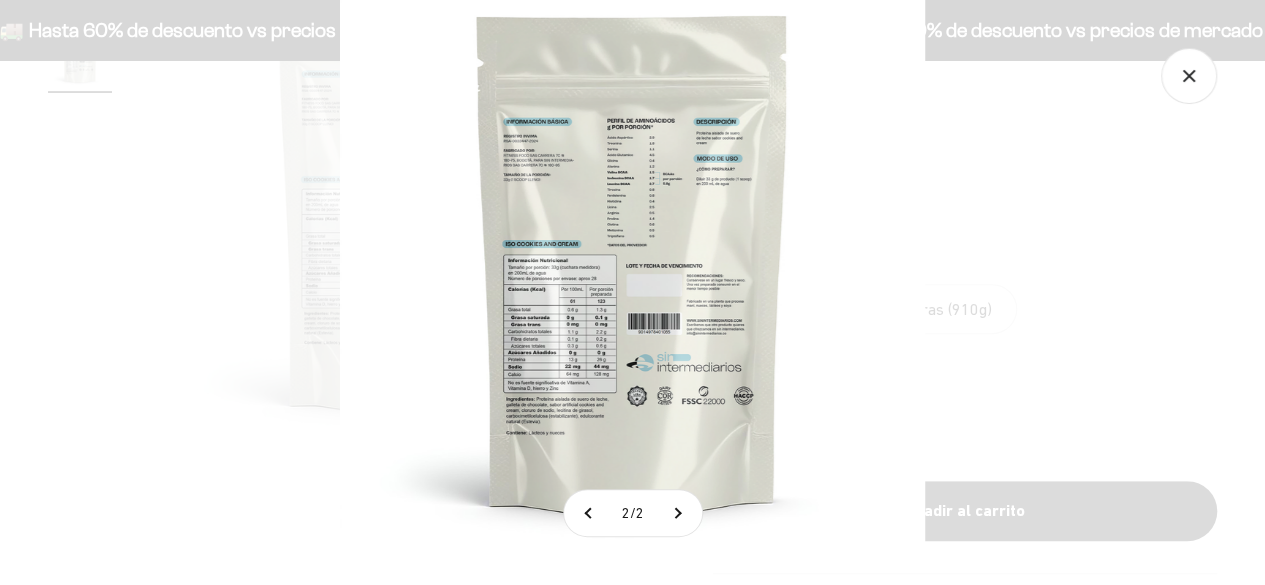 click at bounding box center [632, 262] 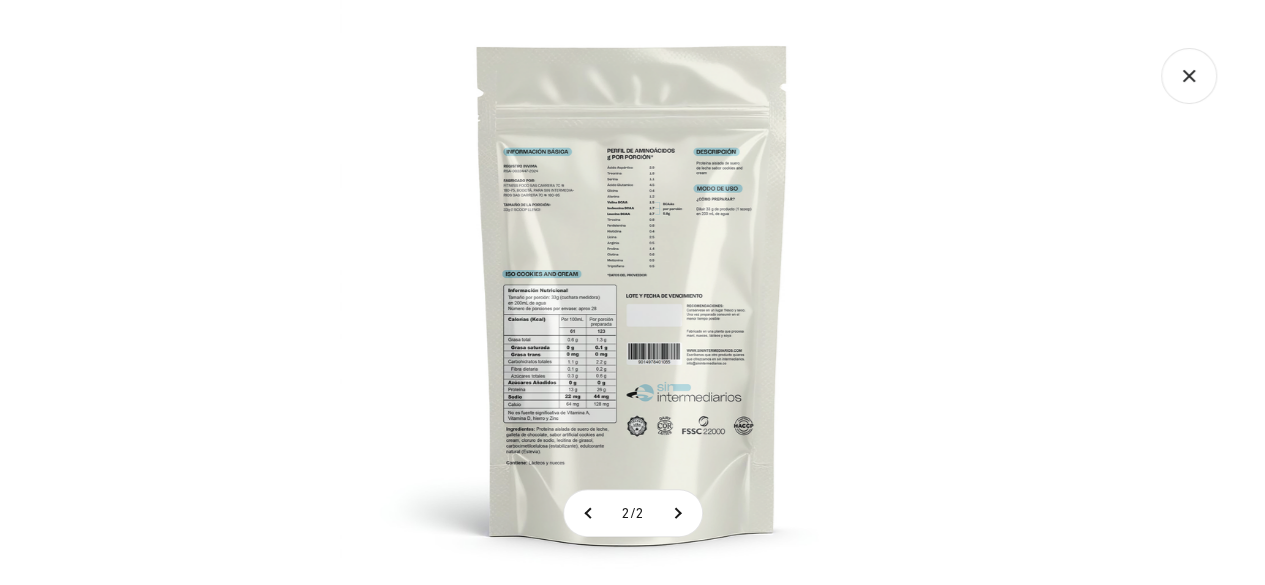 click at bounding box center [632, 292] 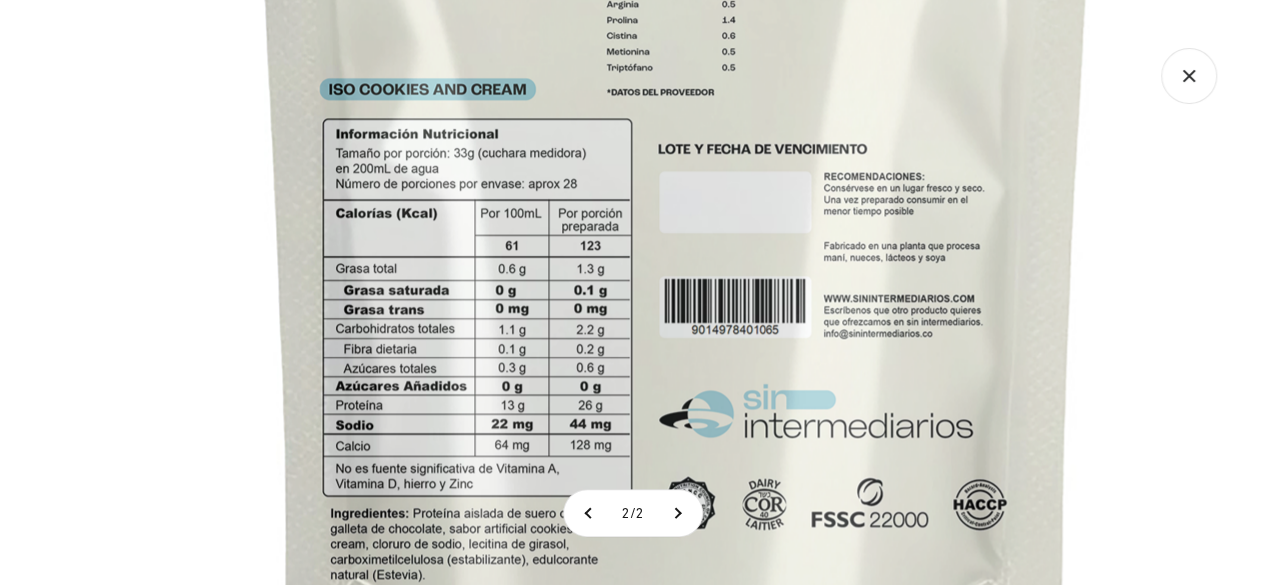 click at bounding box center [676, 140] 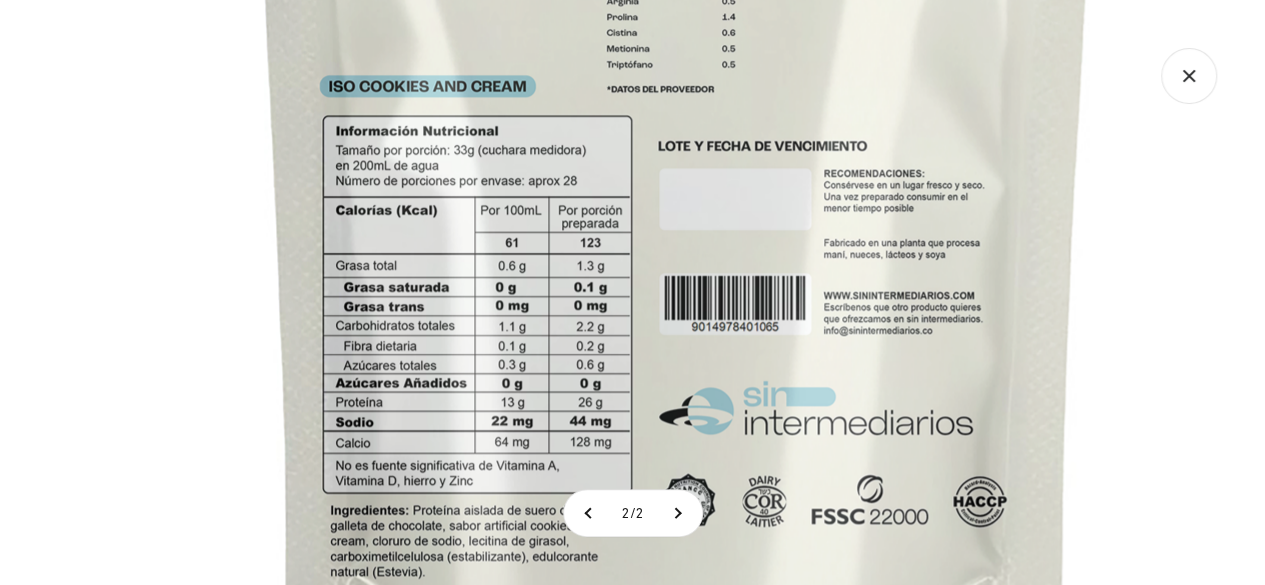 scroll, scrollTop: 0, scrollLeft: 516, axis: horizontal 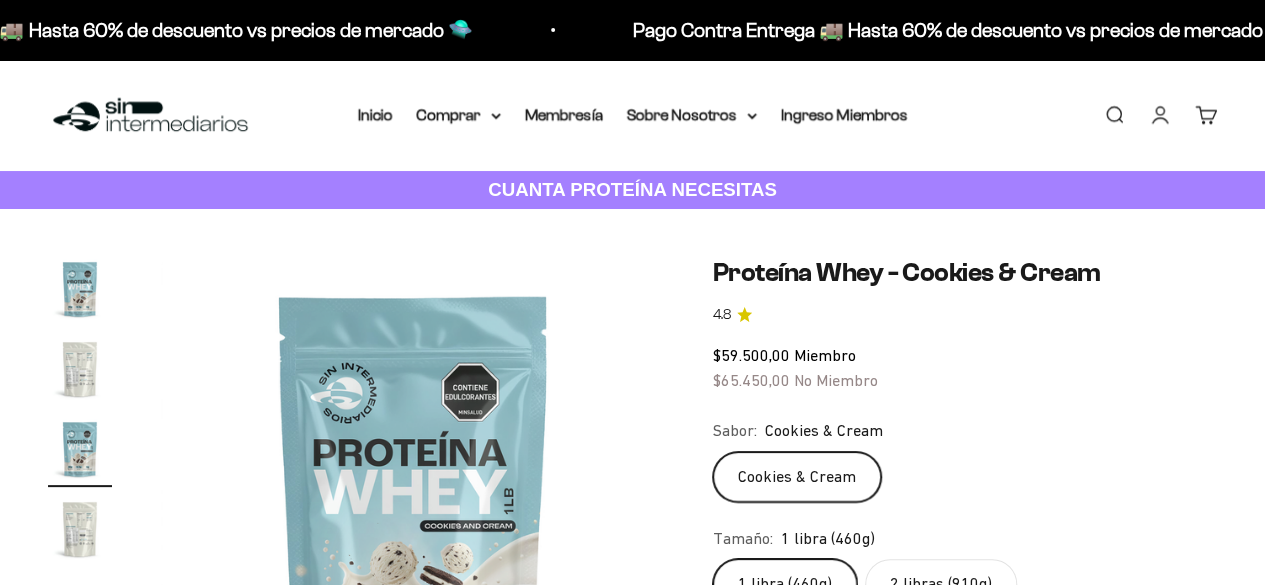 click at bounding box center (80, 529) 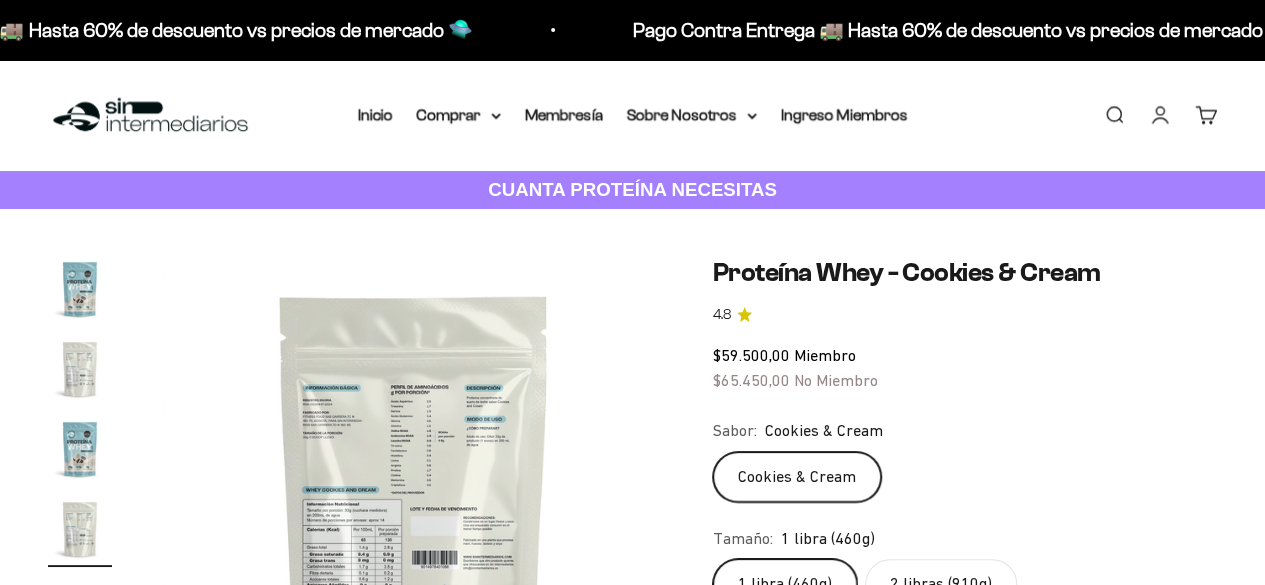scroll, scrollTop: 0, scrollLeft: 1548, axis: horizontal 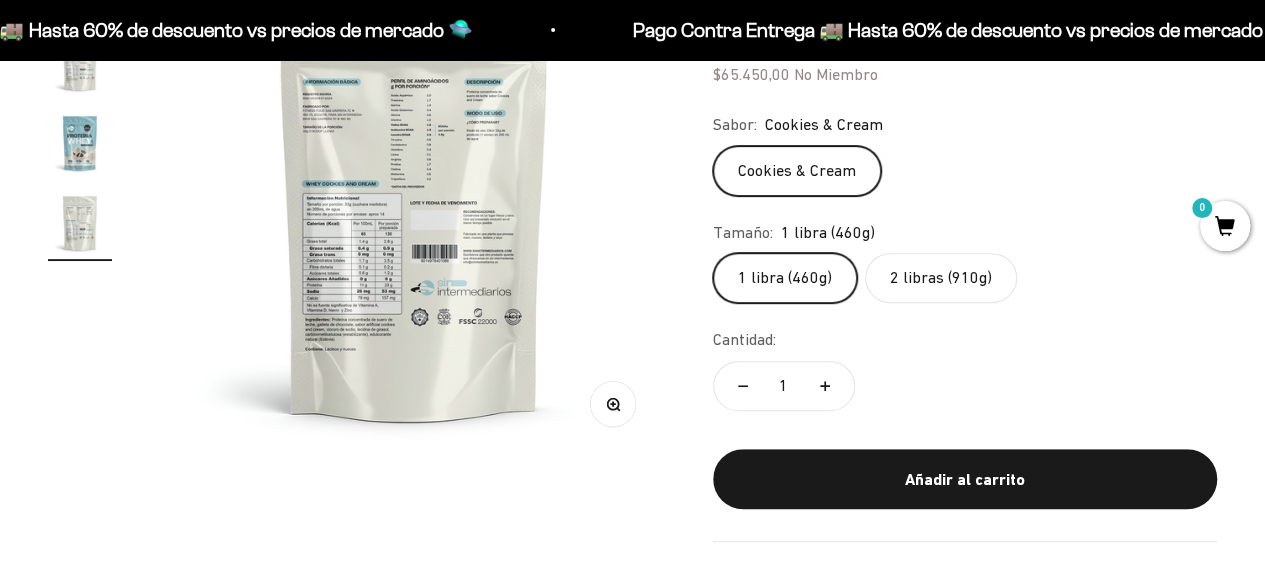 click on "Zoom" at bounding box center (612, 403) 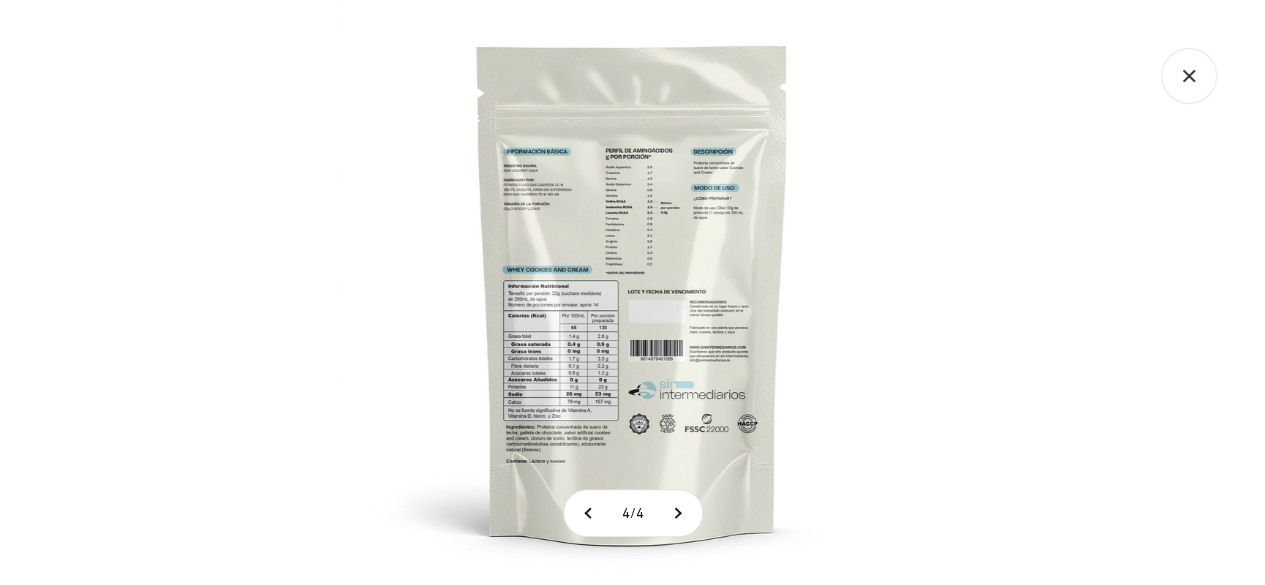click at bounding box center (632, 292) 